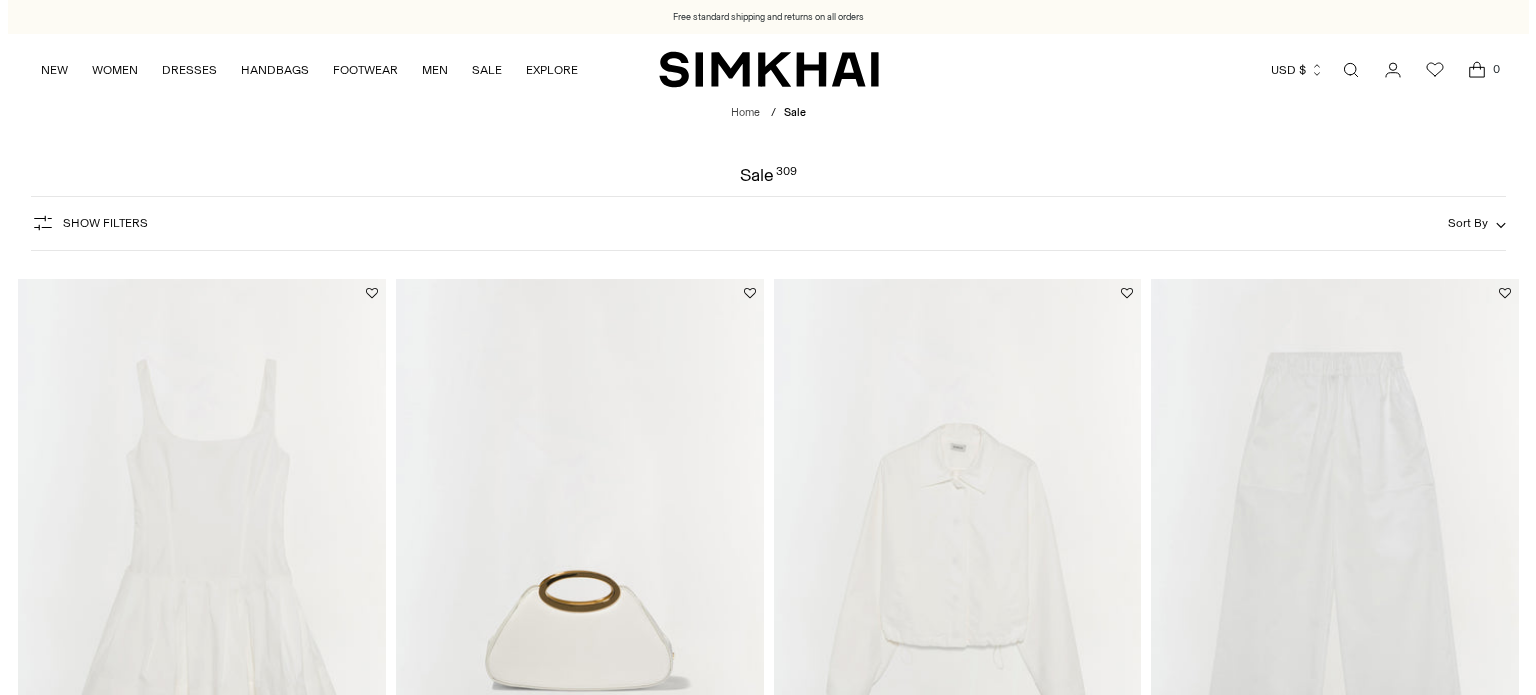 scroll, scrollTop: 0, scrollLeft: 0, axis: both 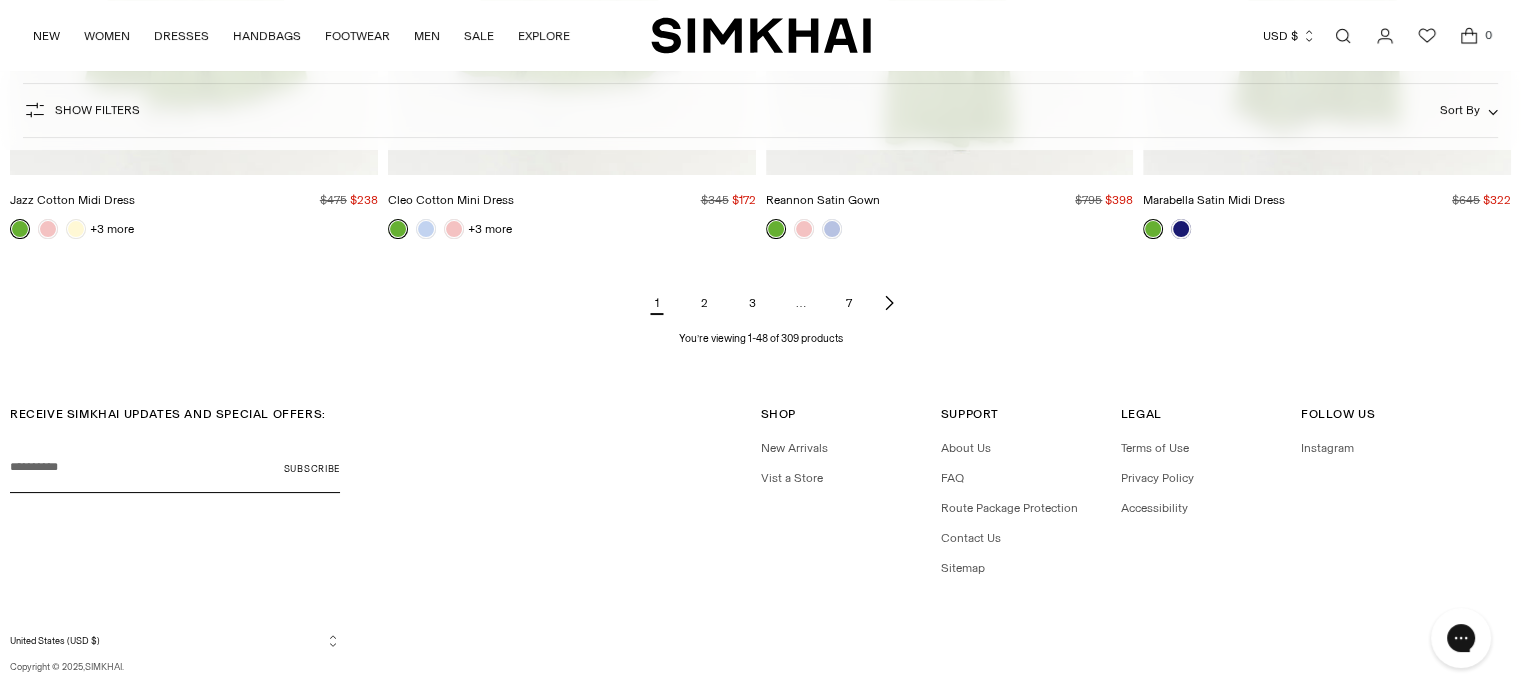 click 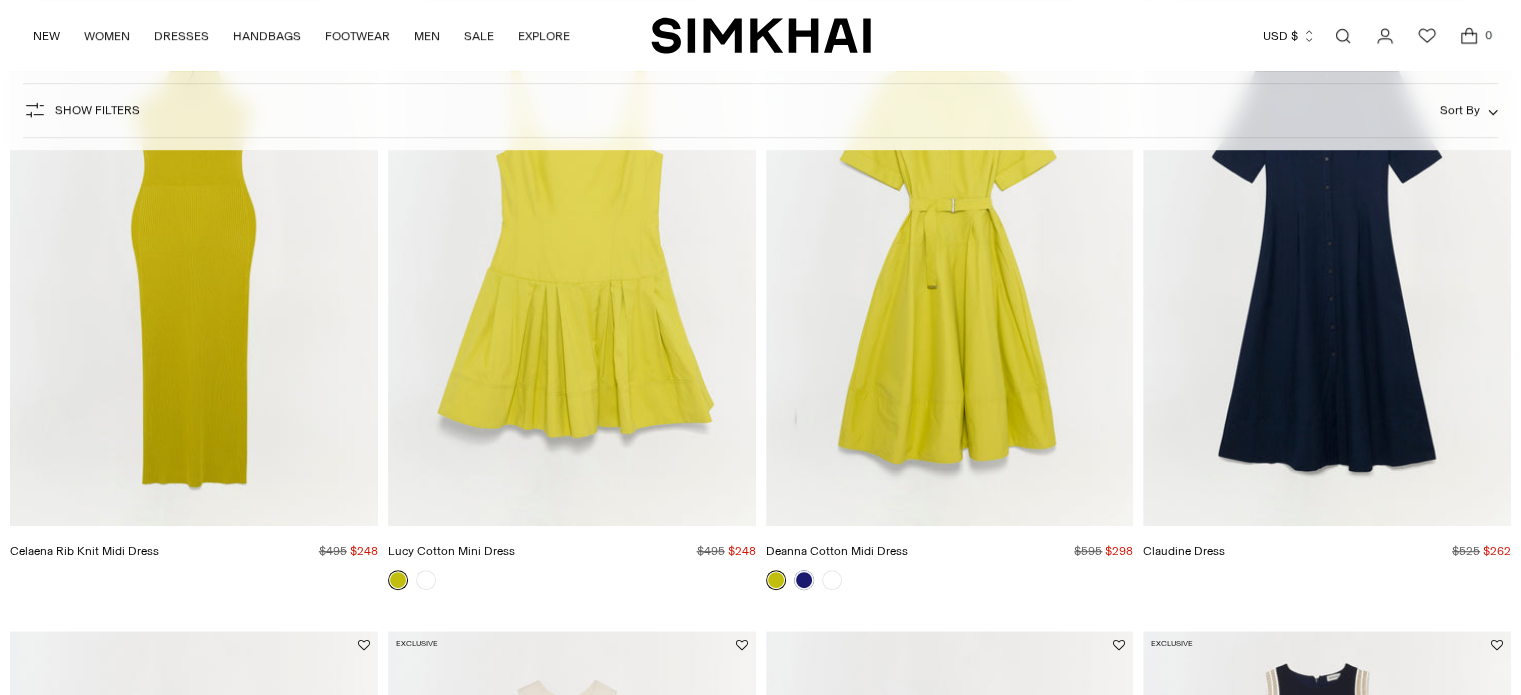 scroll, scrollTop: 861, scrollLeft: 0, axis: vertical 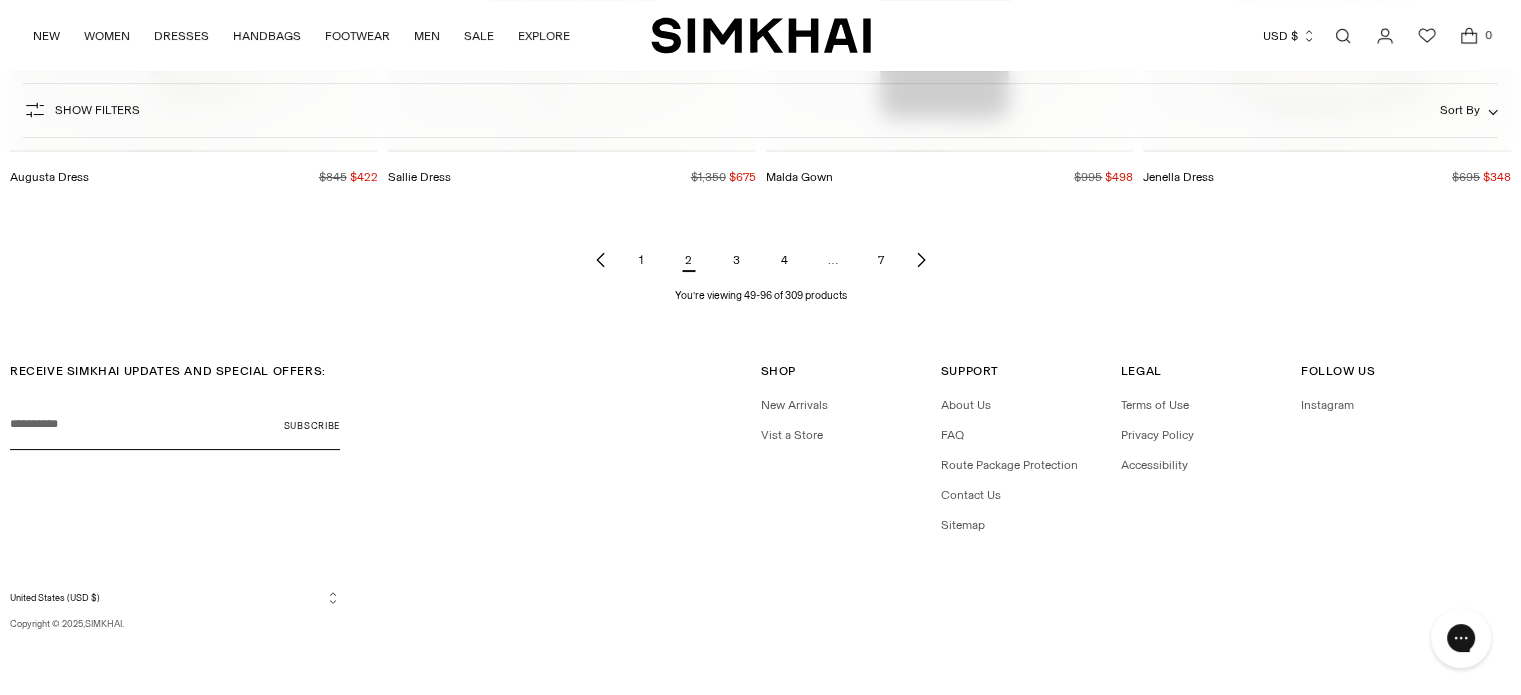 click 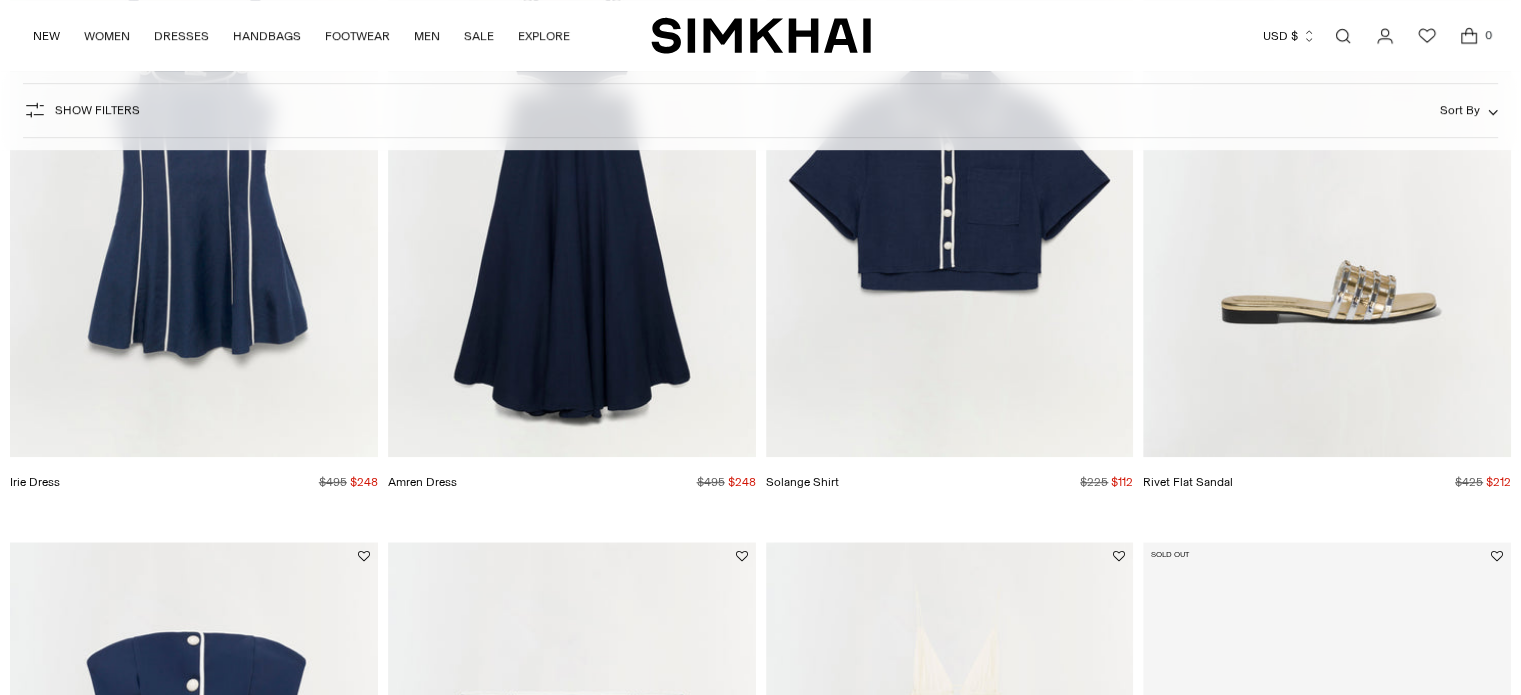 scroll, scrollTop: 1537, scrollLeft: 0, axis: vertical 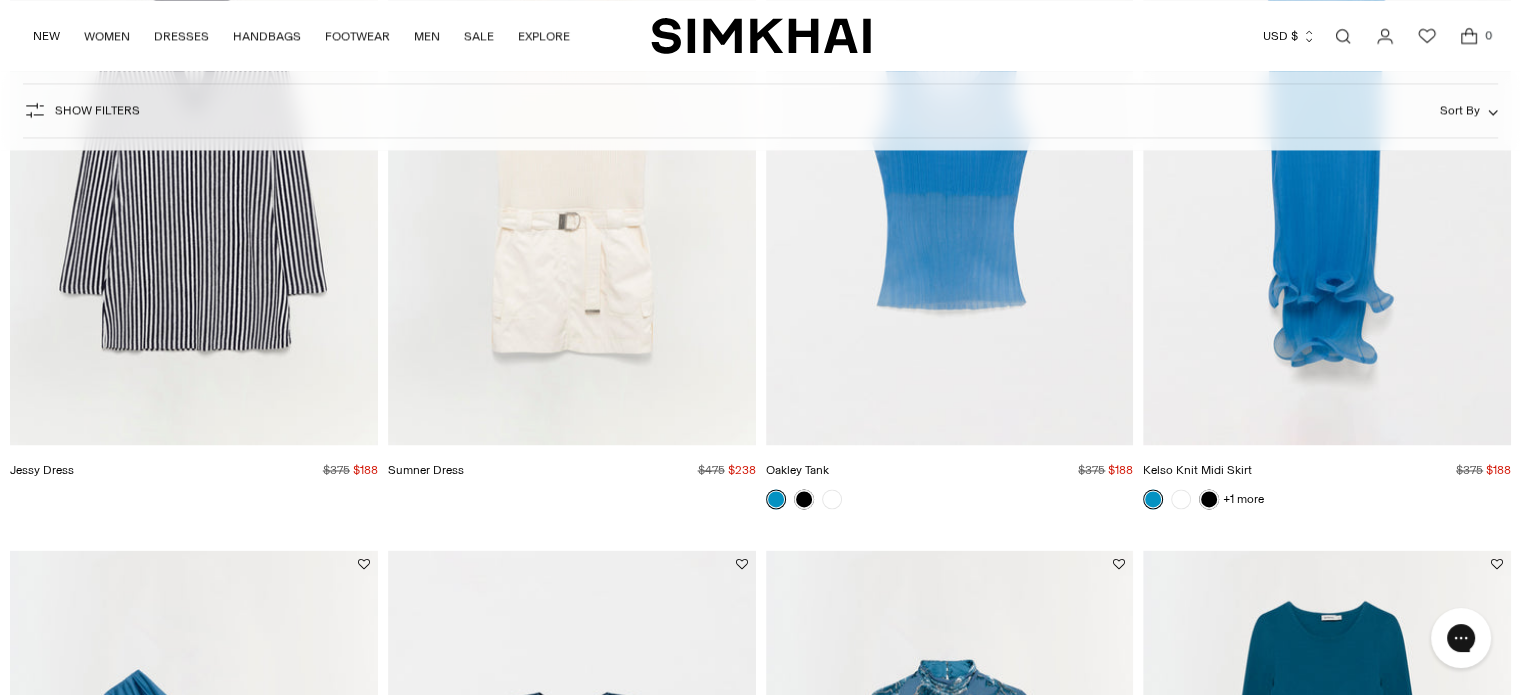 click at bounding box center [0, 0] 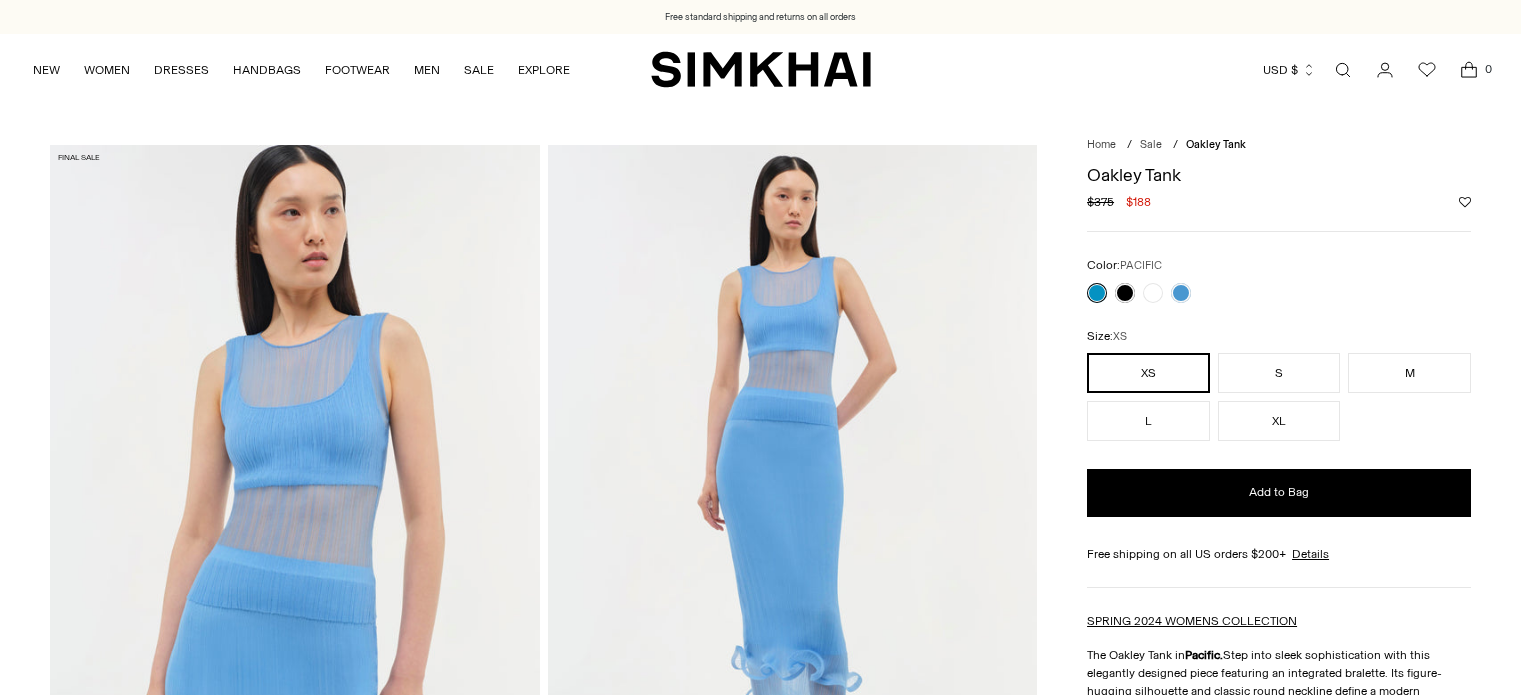 scroll, scrollTop: 0, scrollLeft: 0, axis: both 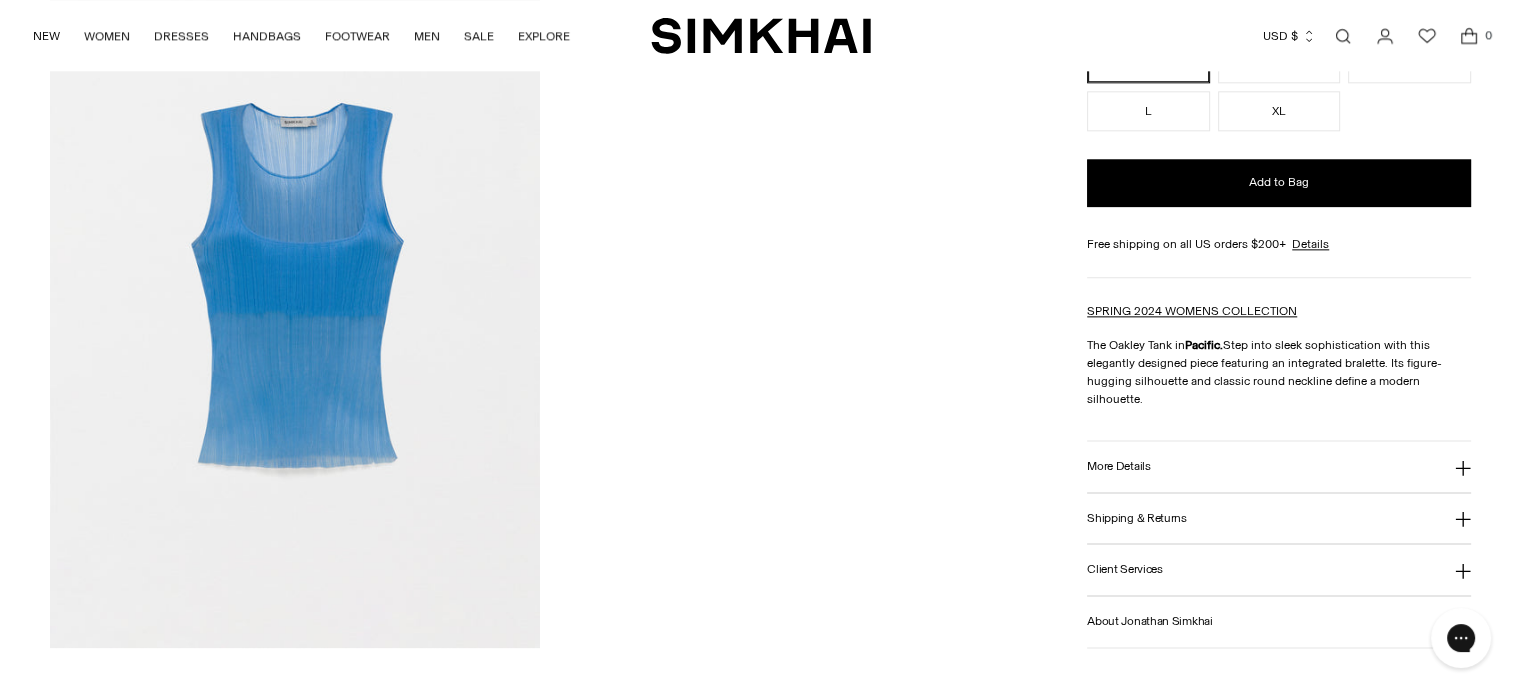 click on "More Details" at bounding box center [1118, 466] 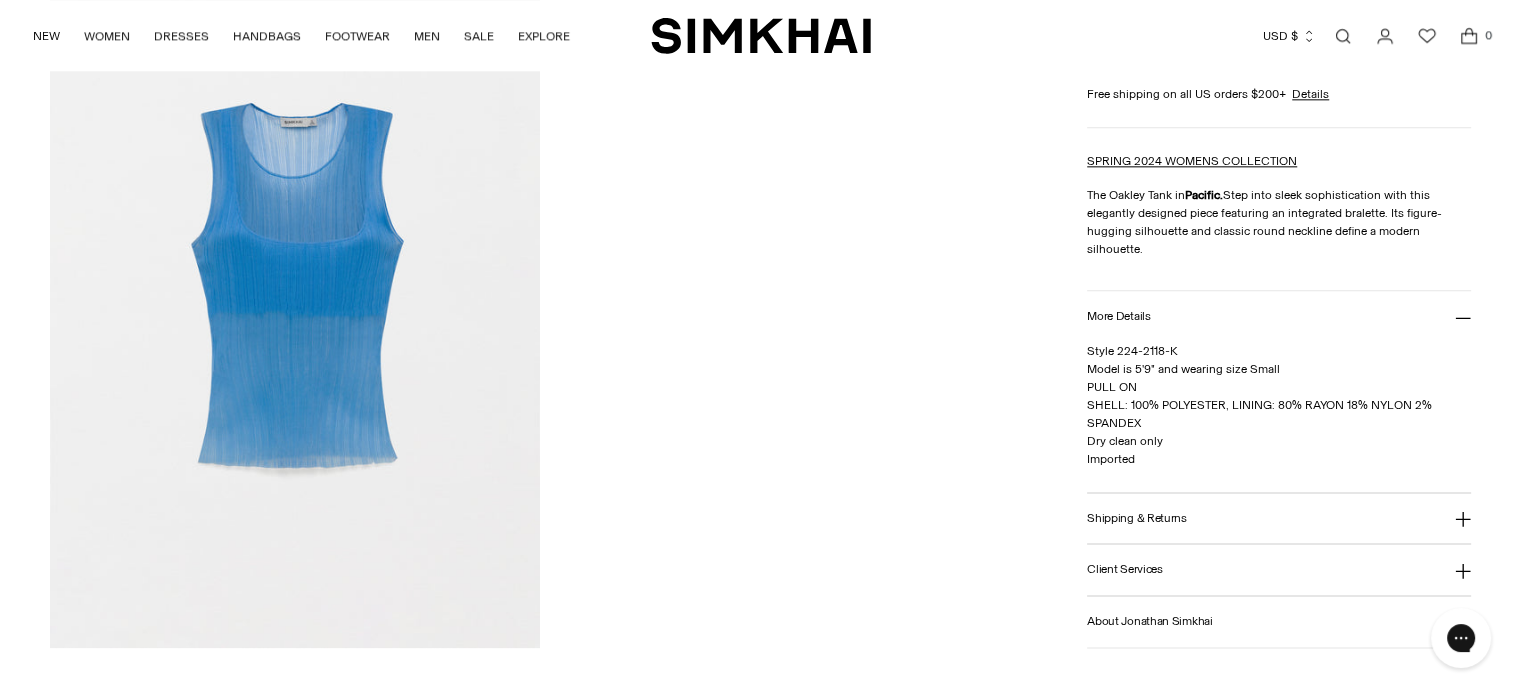 click on "Shipping & Returns" at bounding box center (1279, 518) 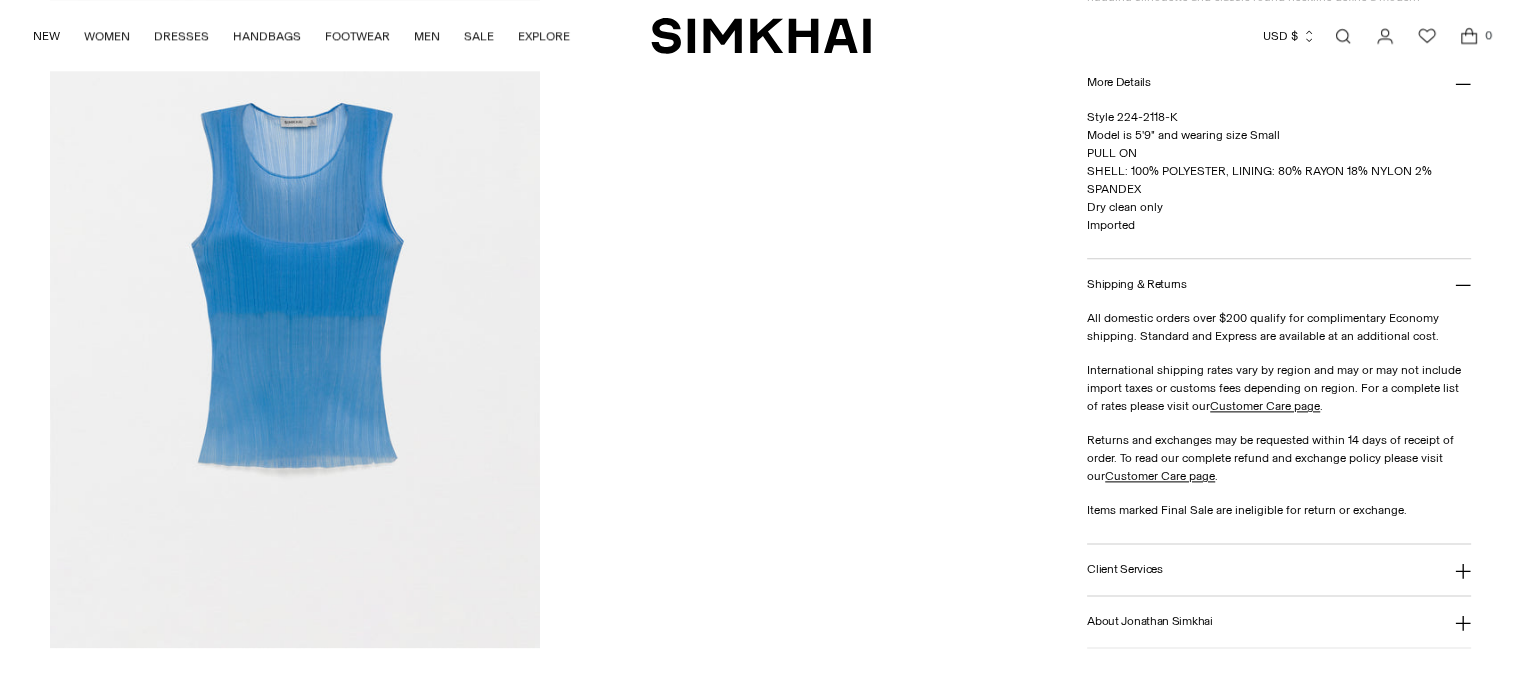 click on "Client Services" at bounding box center [1279, 569] 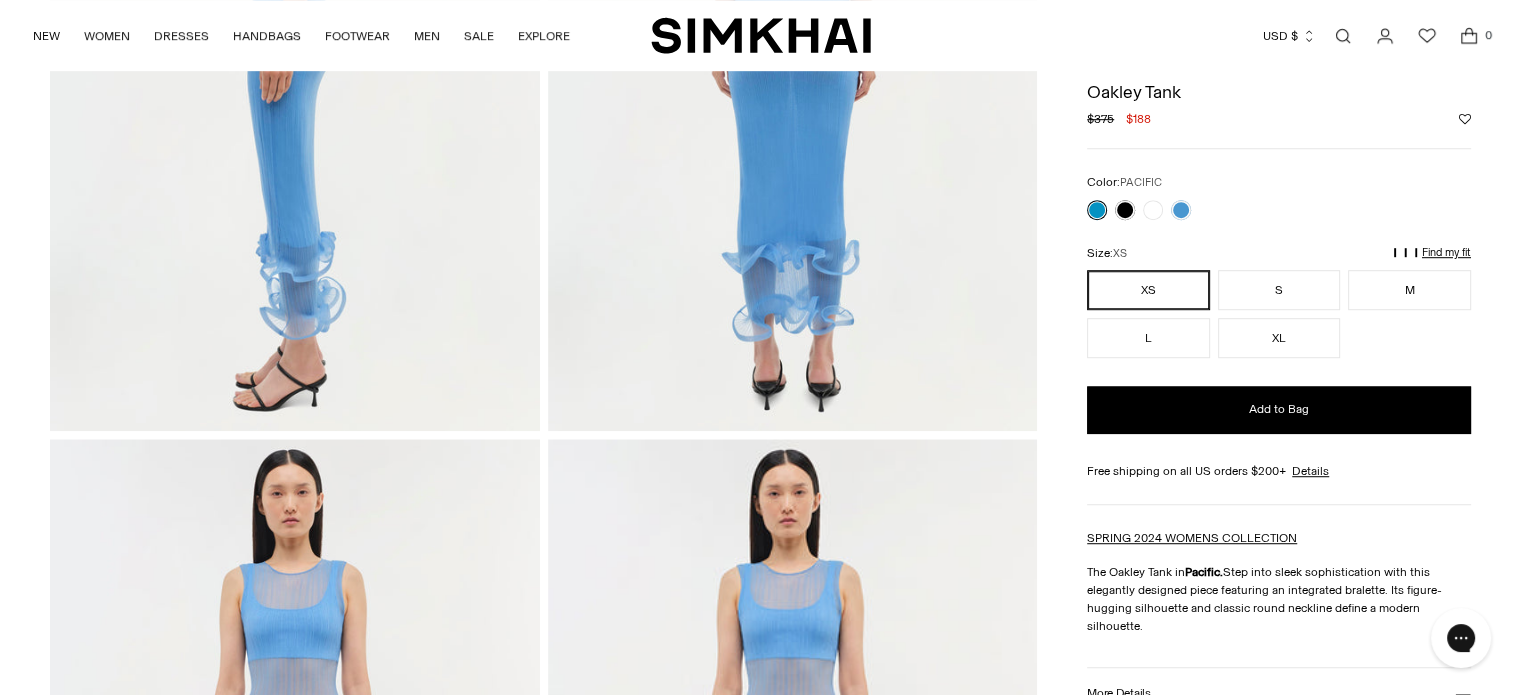 scroll, scrollTop: 1190, scrollLeft: 0, axis: vertical 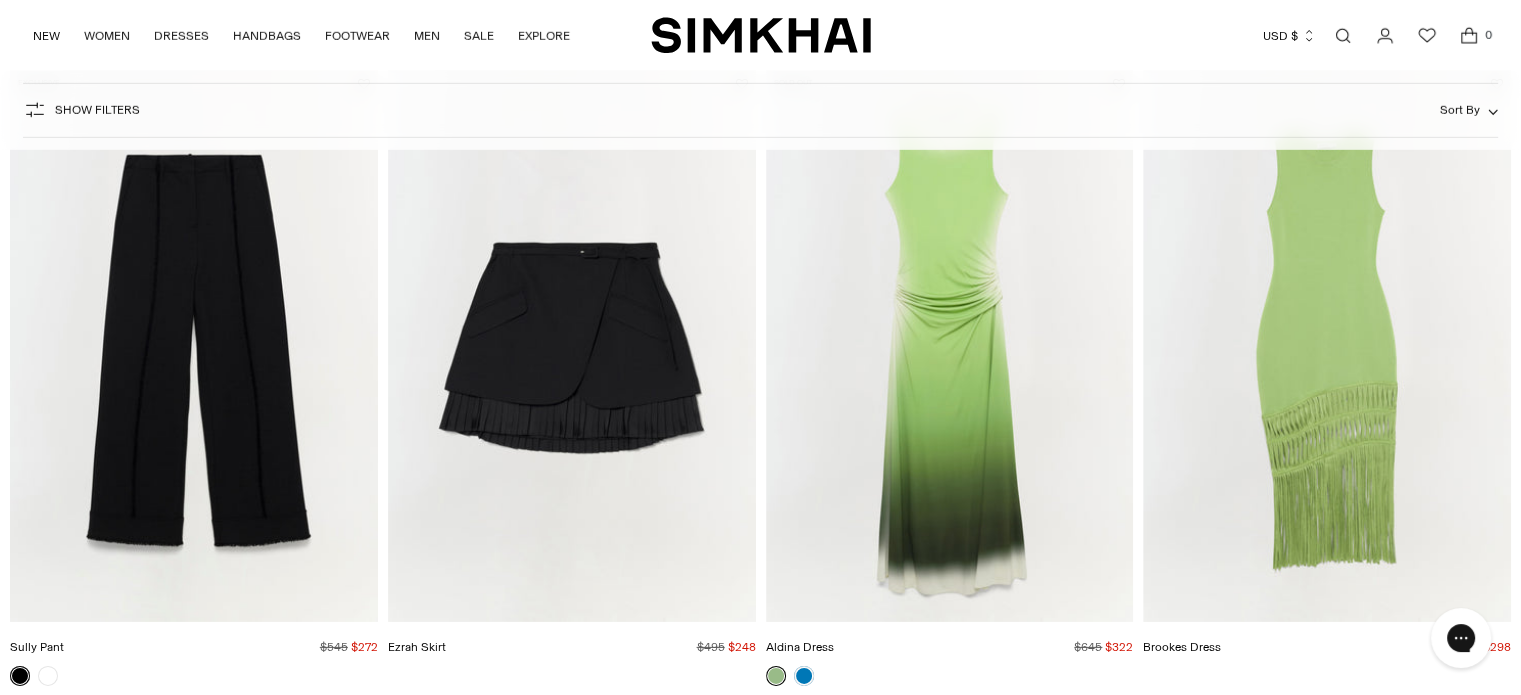 click on "Ezrah Skirt" at bounding box center (417, 647) 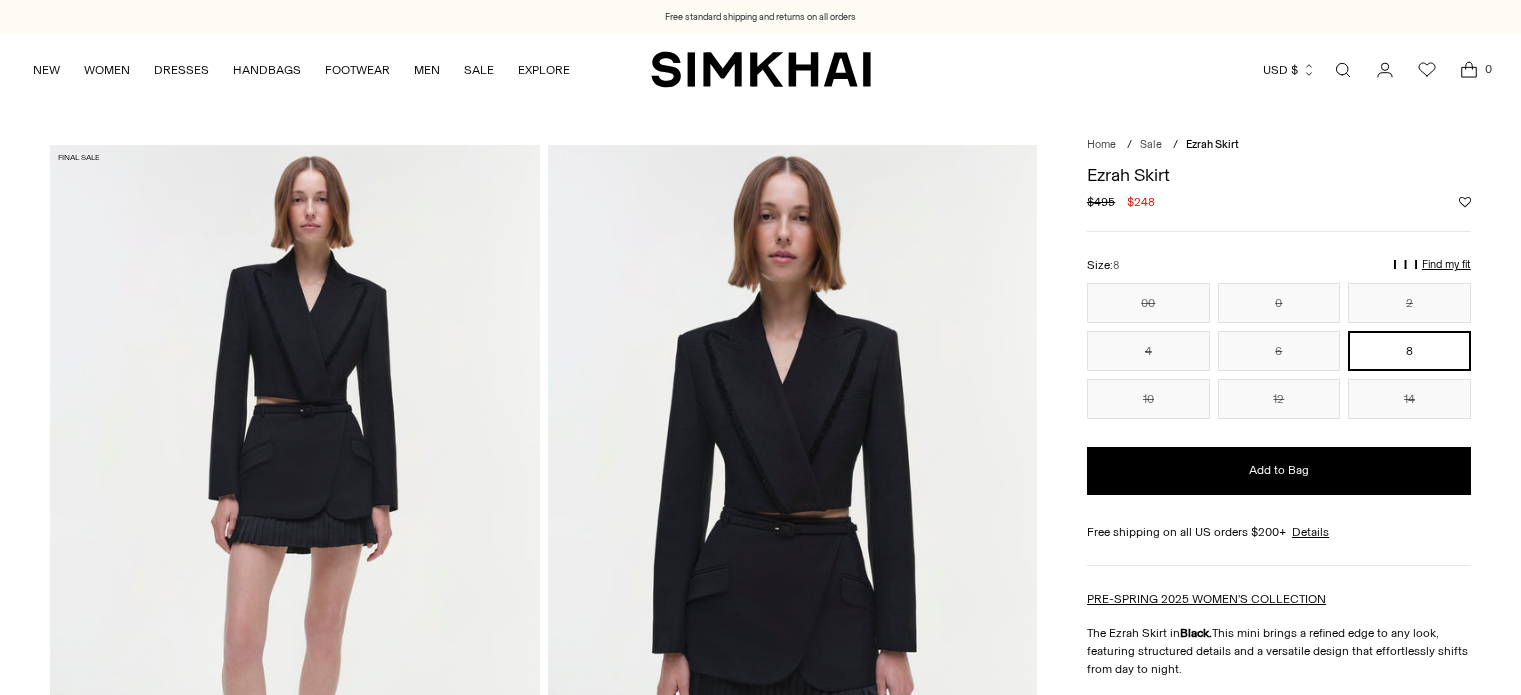 scroll, scrollTop: 0, scrollLeft: 0, axis: both 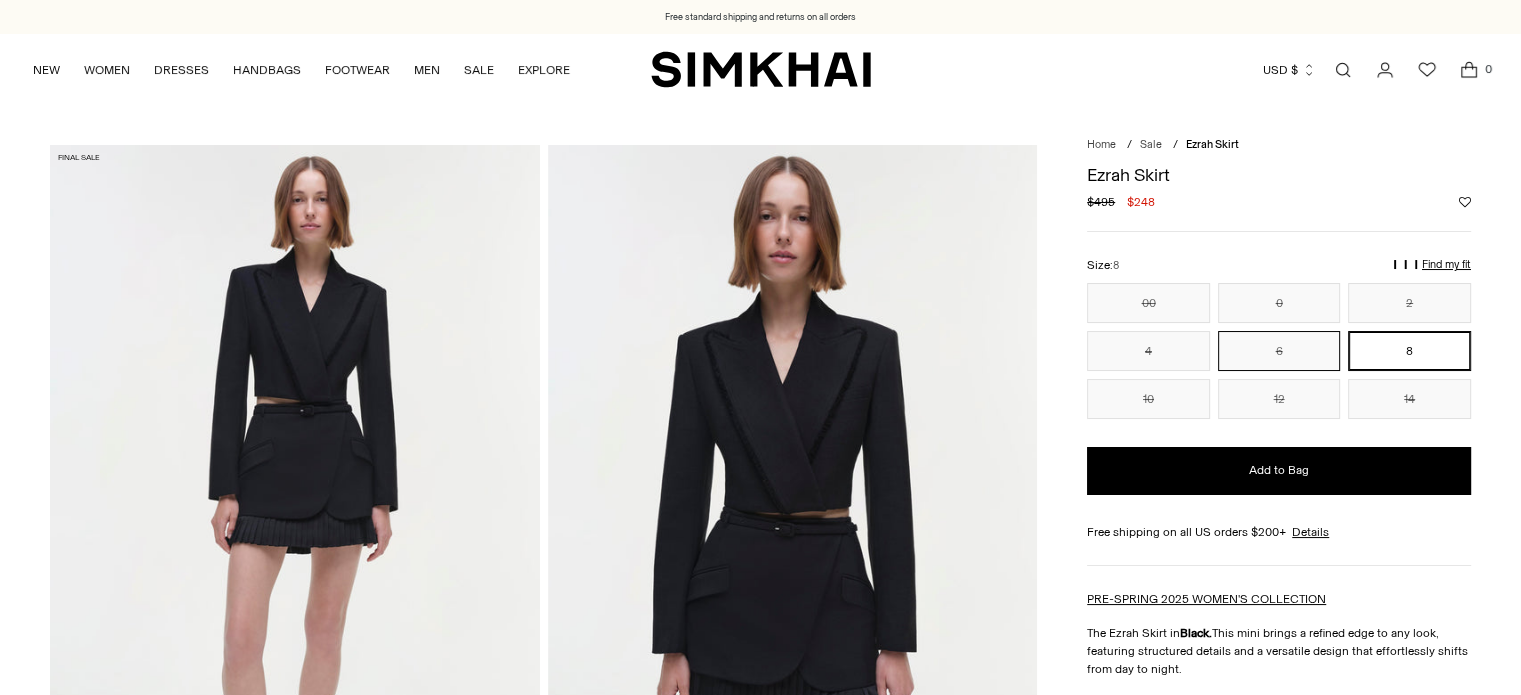 click on "6" at bounding box center (1279, 351) 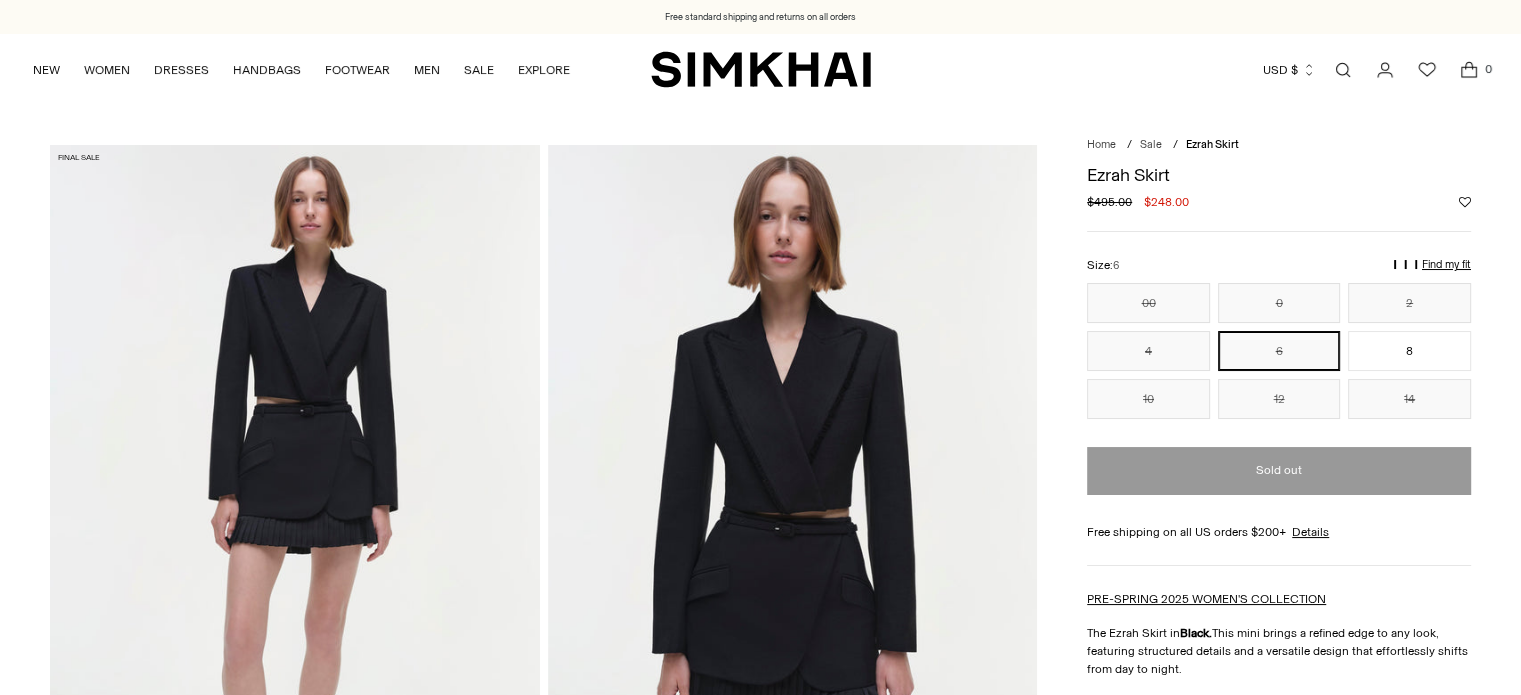 scroll, scrollTop: 0, scrollLeft: 0, axis: both 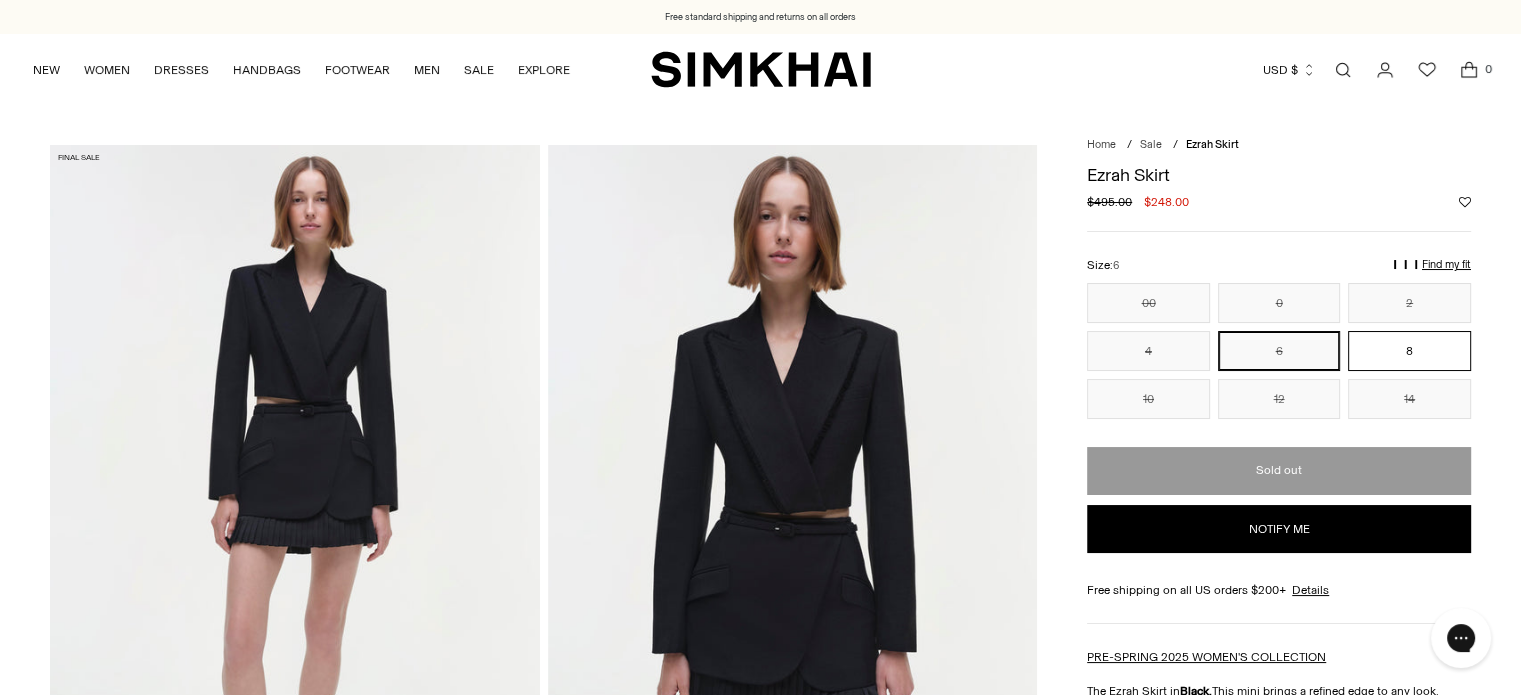 click on "8" at bounding box center [1409, 351] 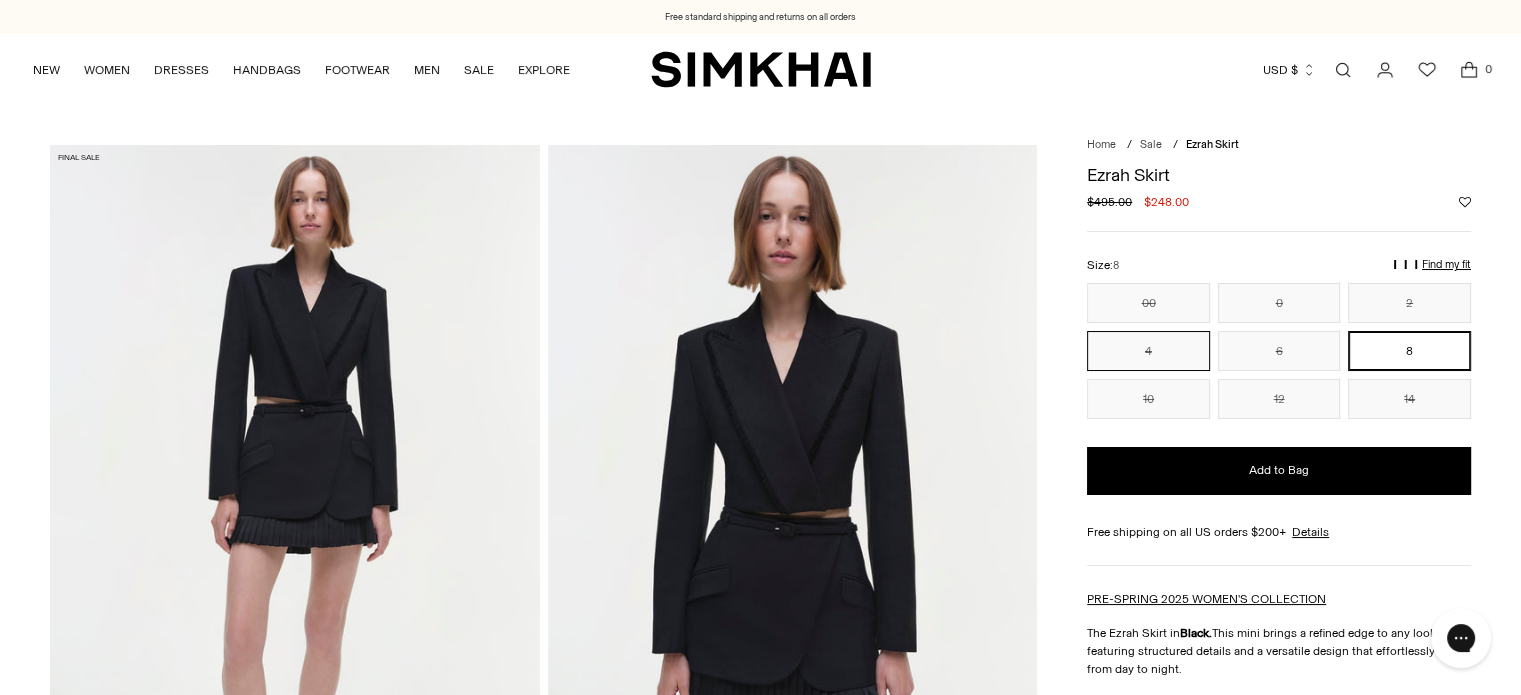 click on "4" at bounding box center [1148, 351] 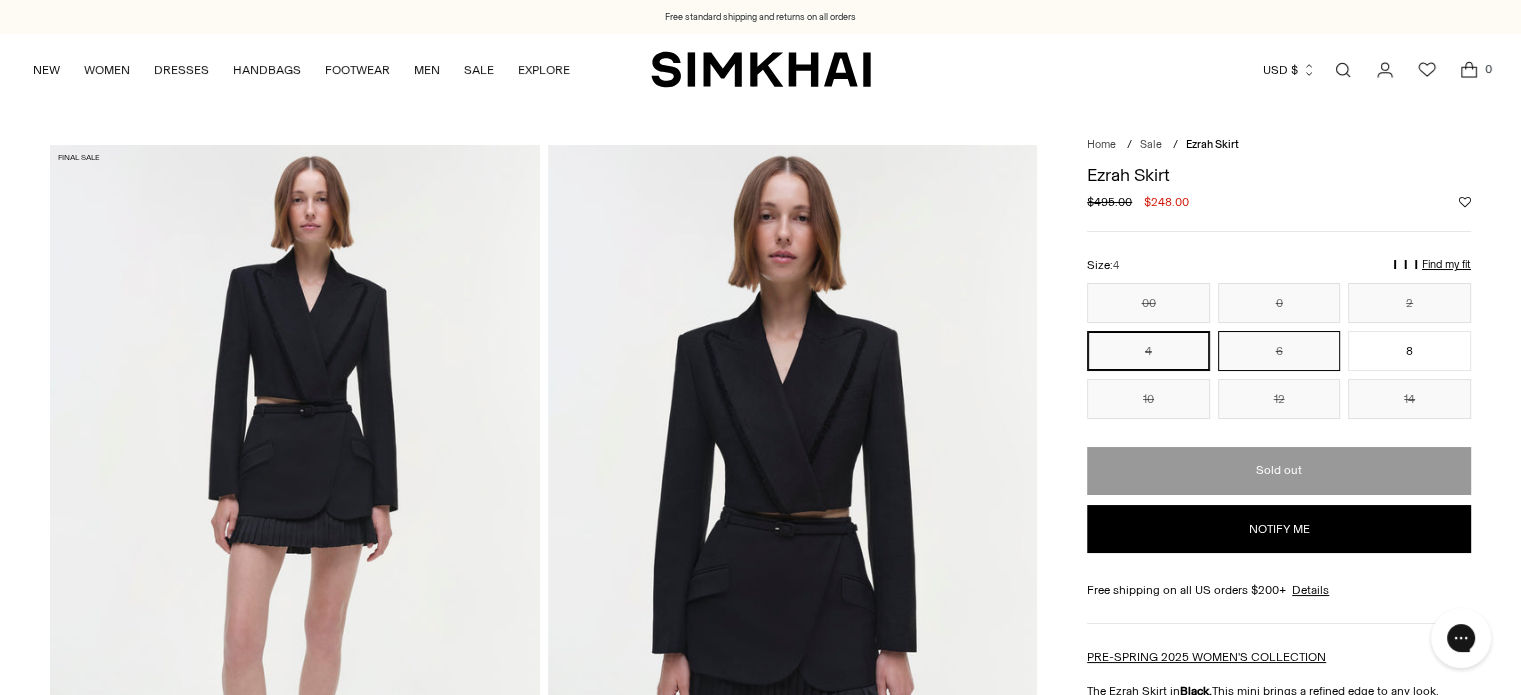 click on "6" at bounding box center [1279, 351] 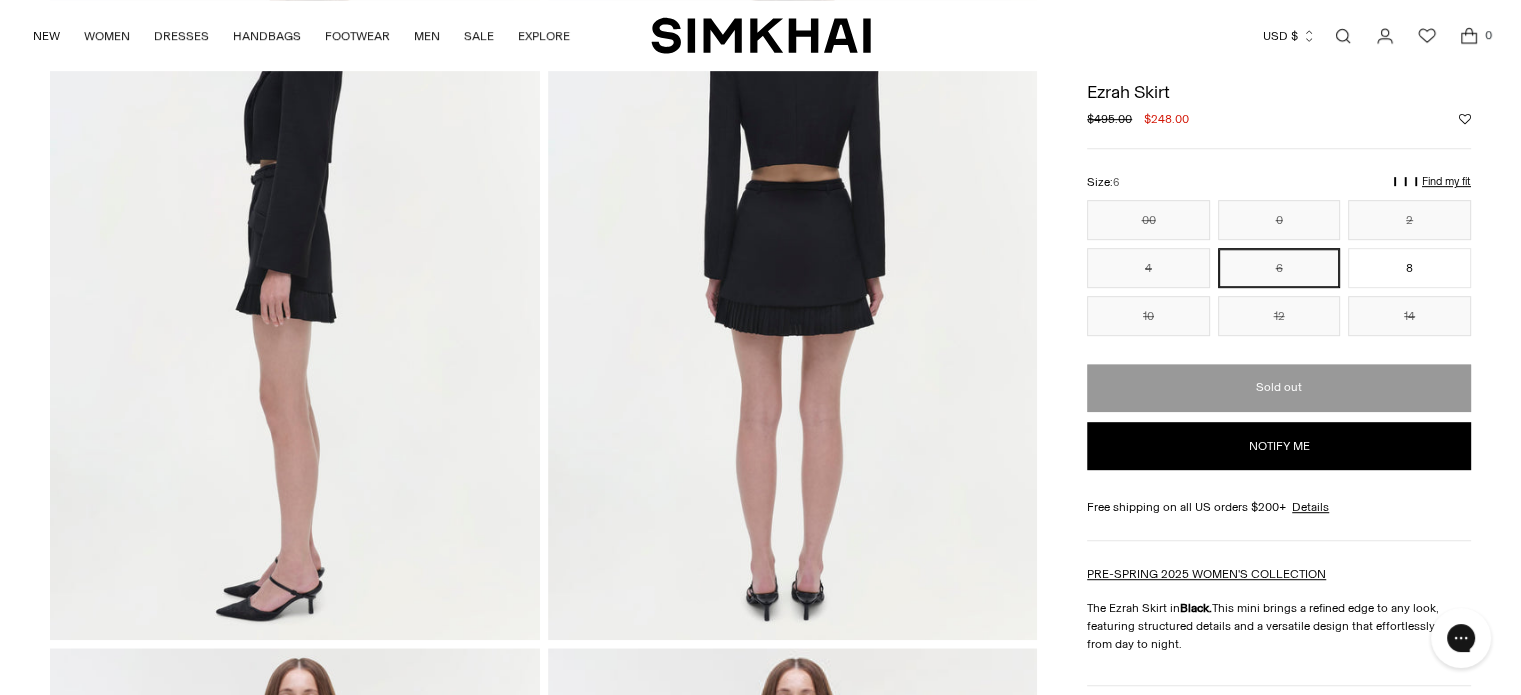 scroll, scrollTop: 980, scrollLeft: 0, axis: vertical 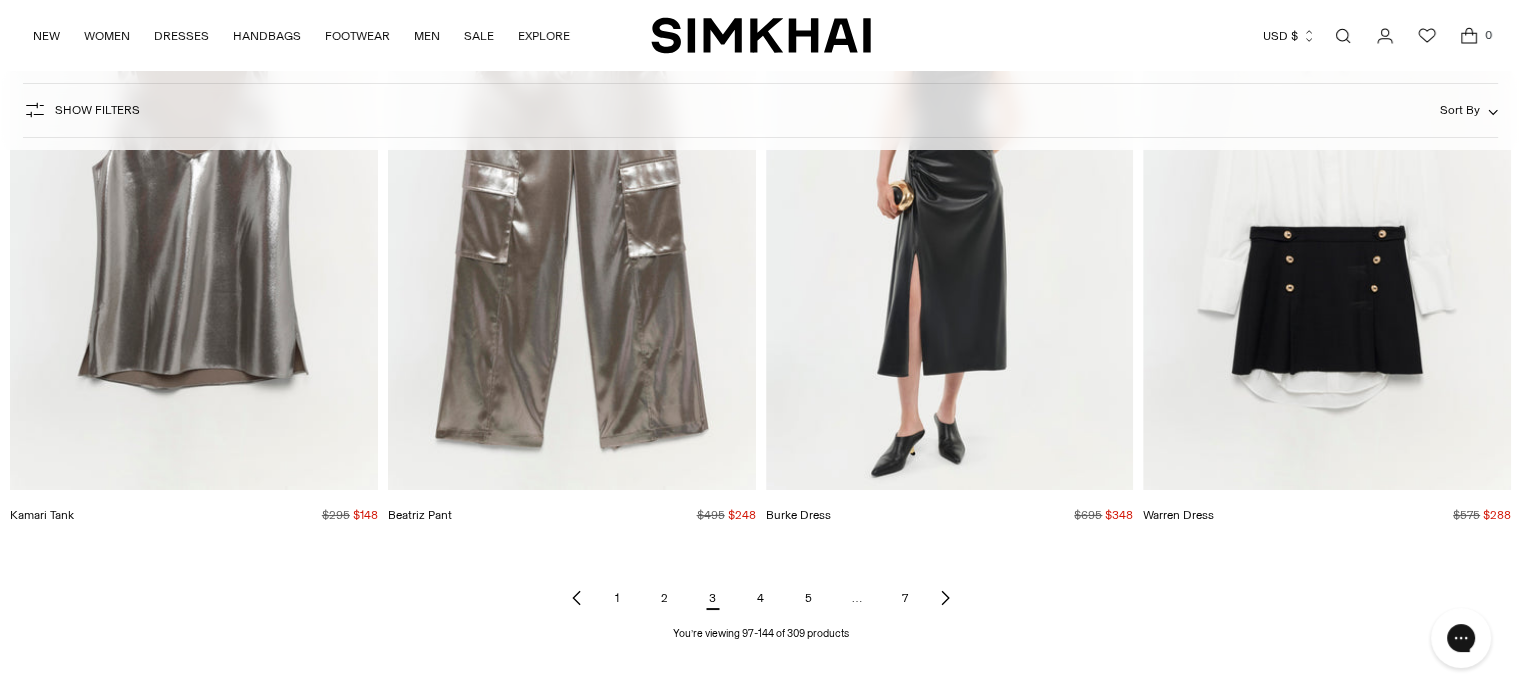 click 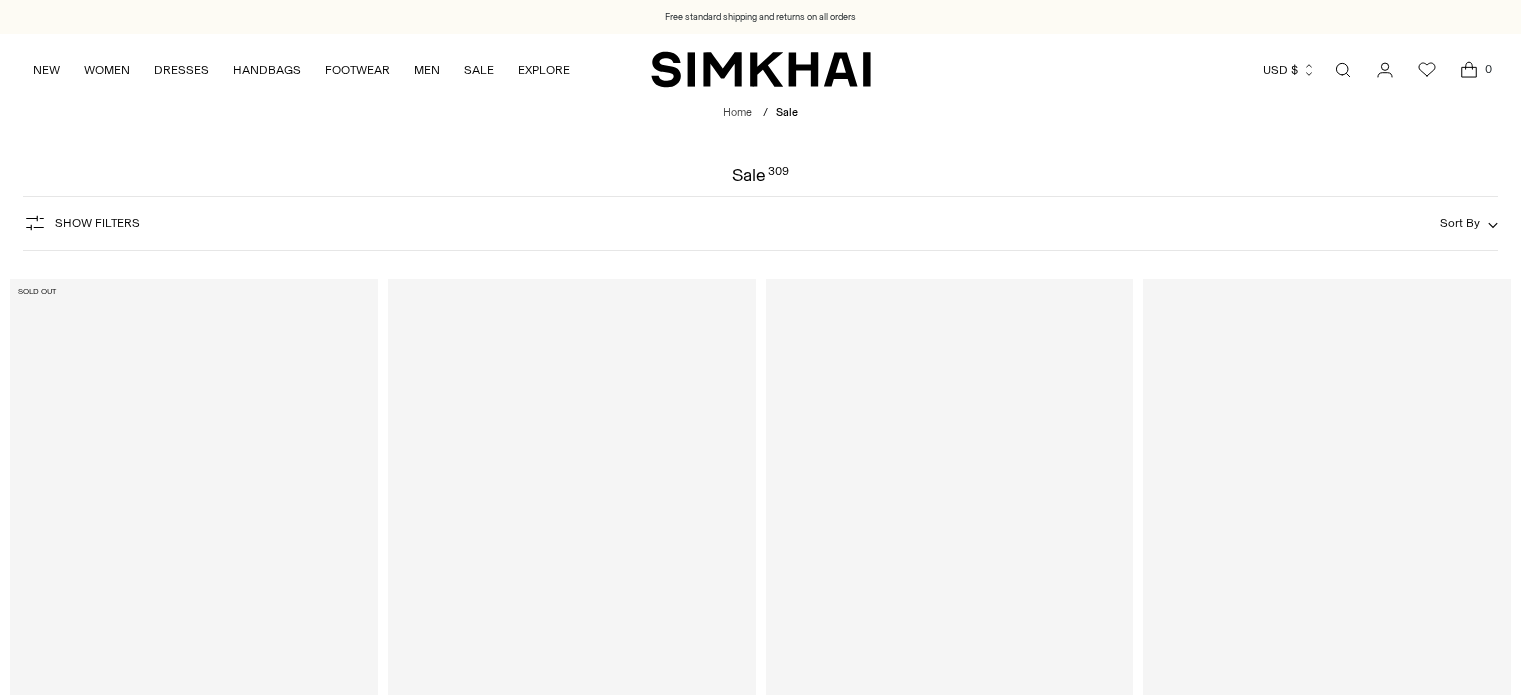 scroll, scrollTop: 0, scrollLeft: 0, axis: both 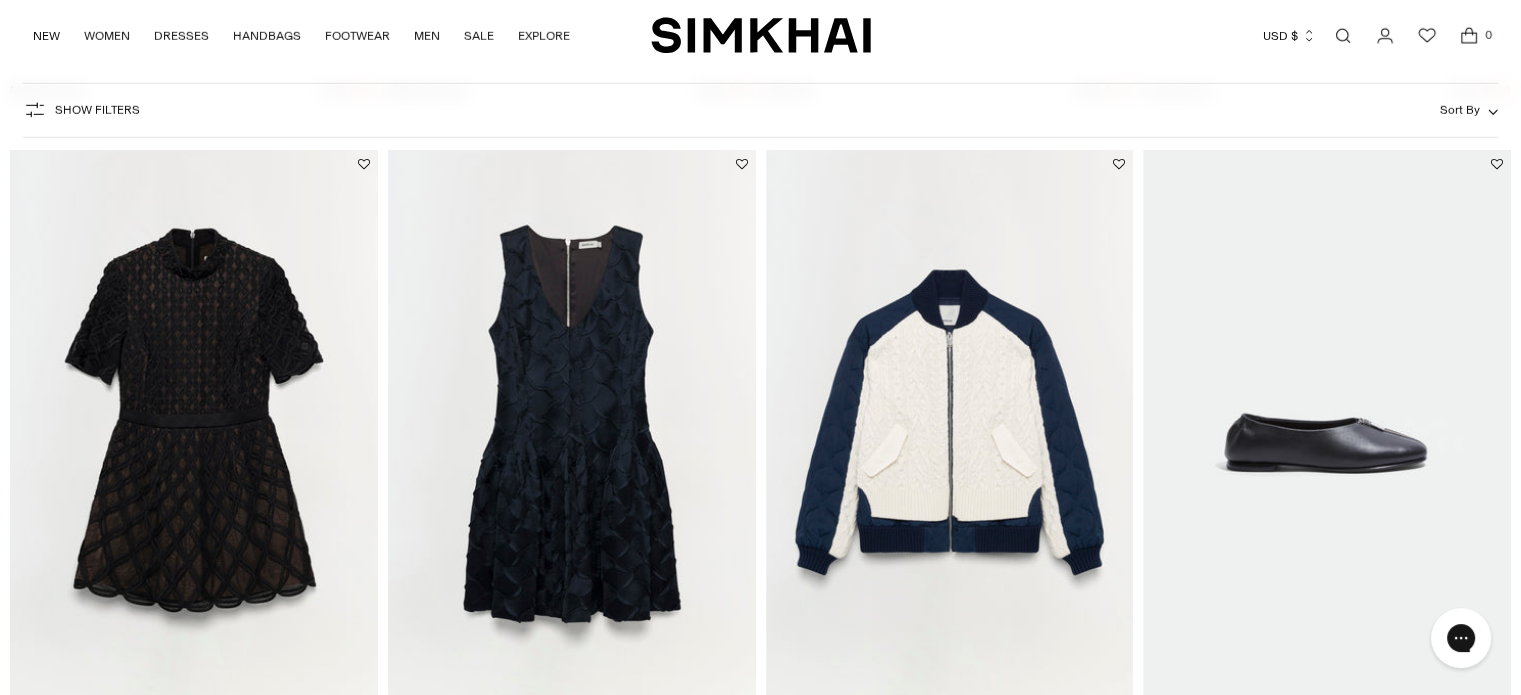 click on "Show Filters
Show Filters
Sort By
Recommended
Most Popular
Newest" at bounding box center [760, 110] 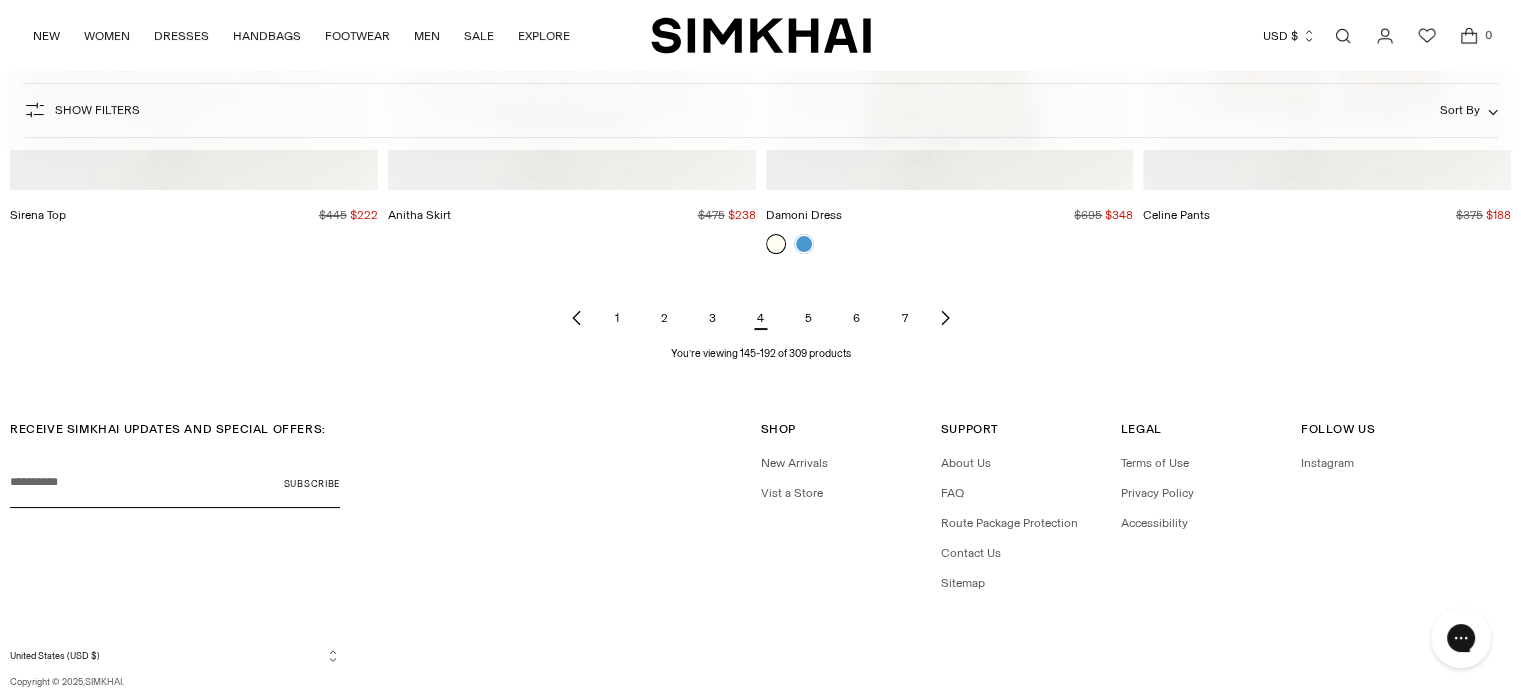 scroll, scrollTop: 7864, scrollLeft: 0, axis: vertical 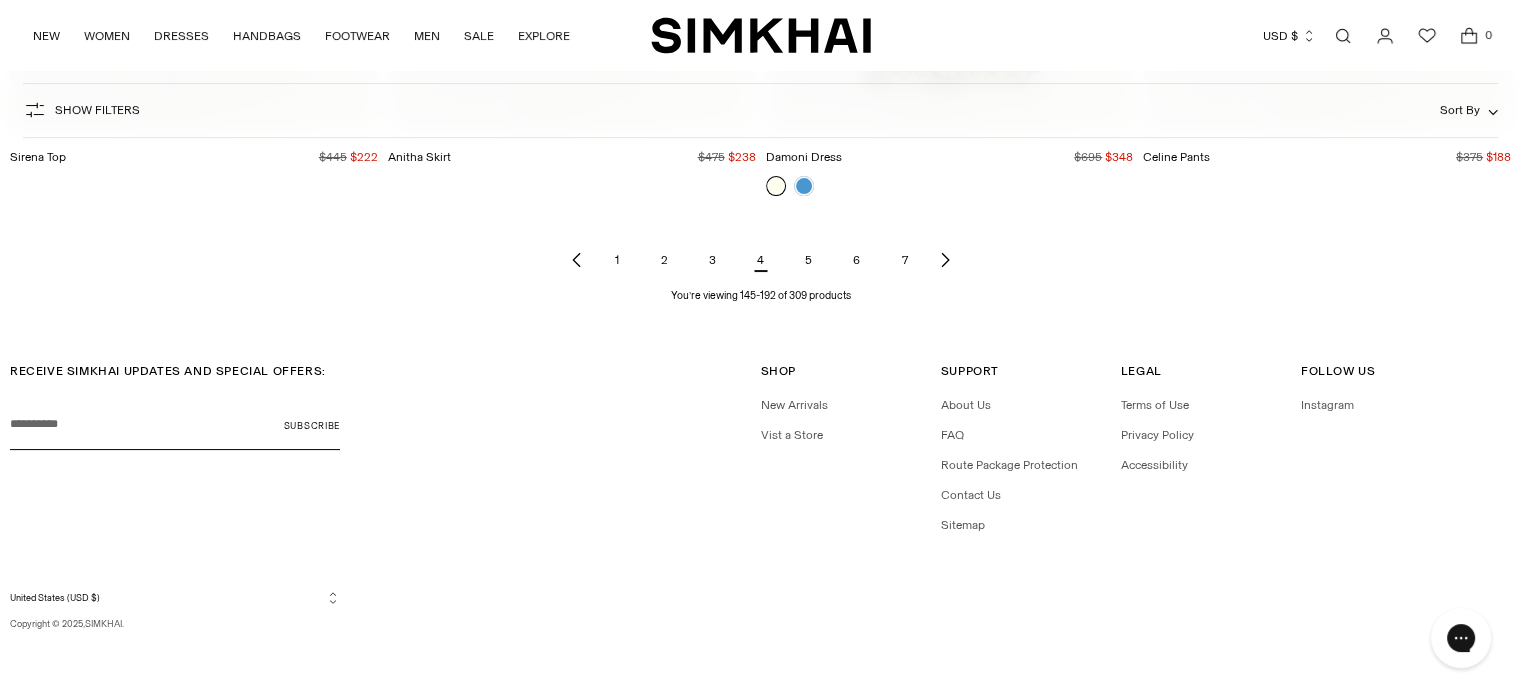 click 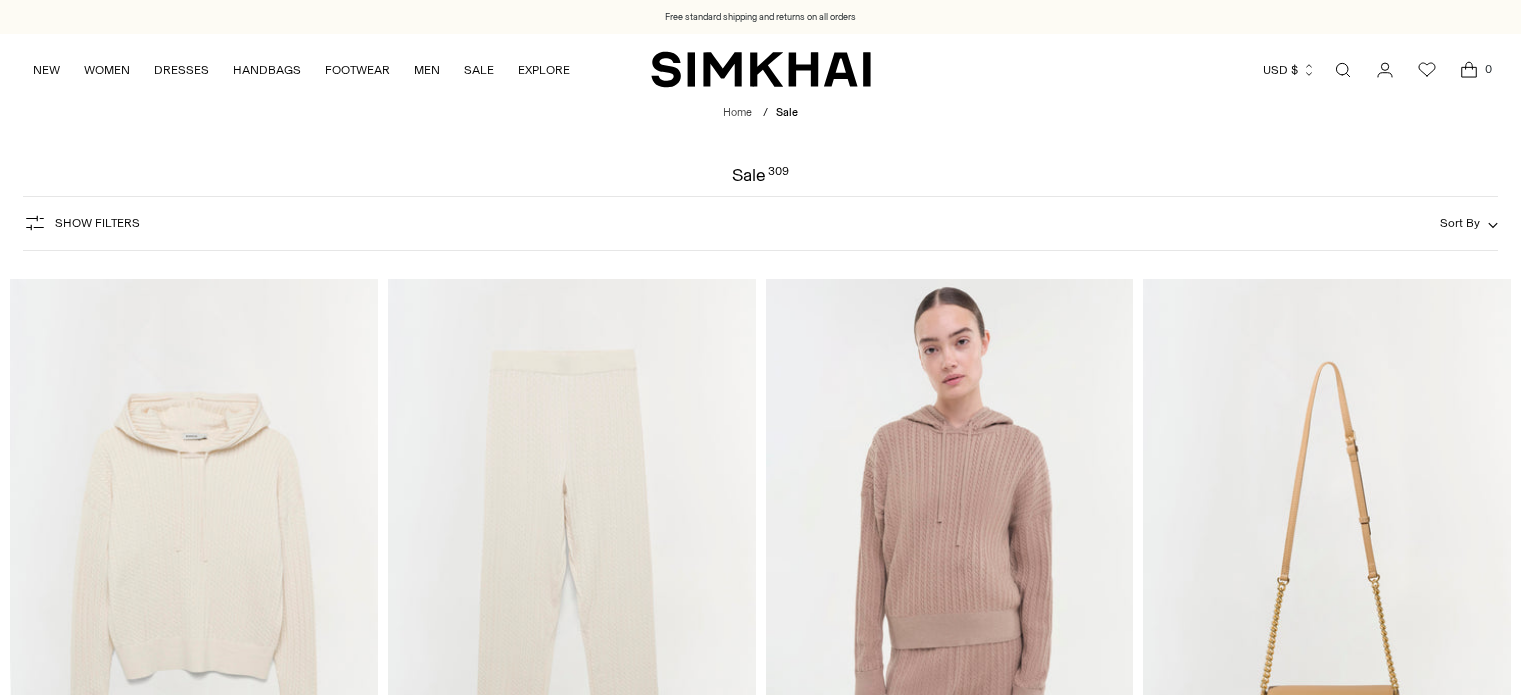 scroll, scrollTop: 0, scrollLeft: 0, axis: both 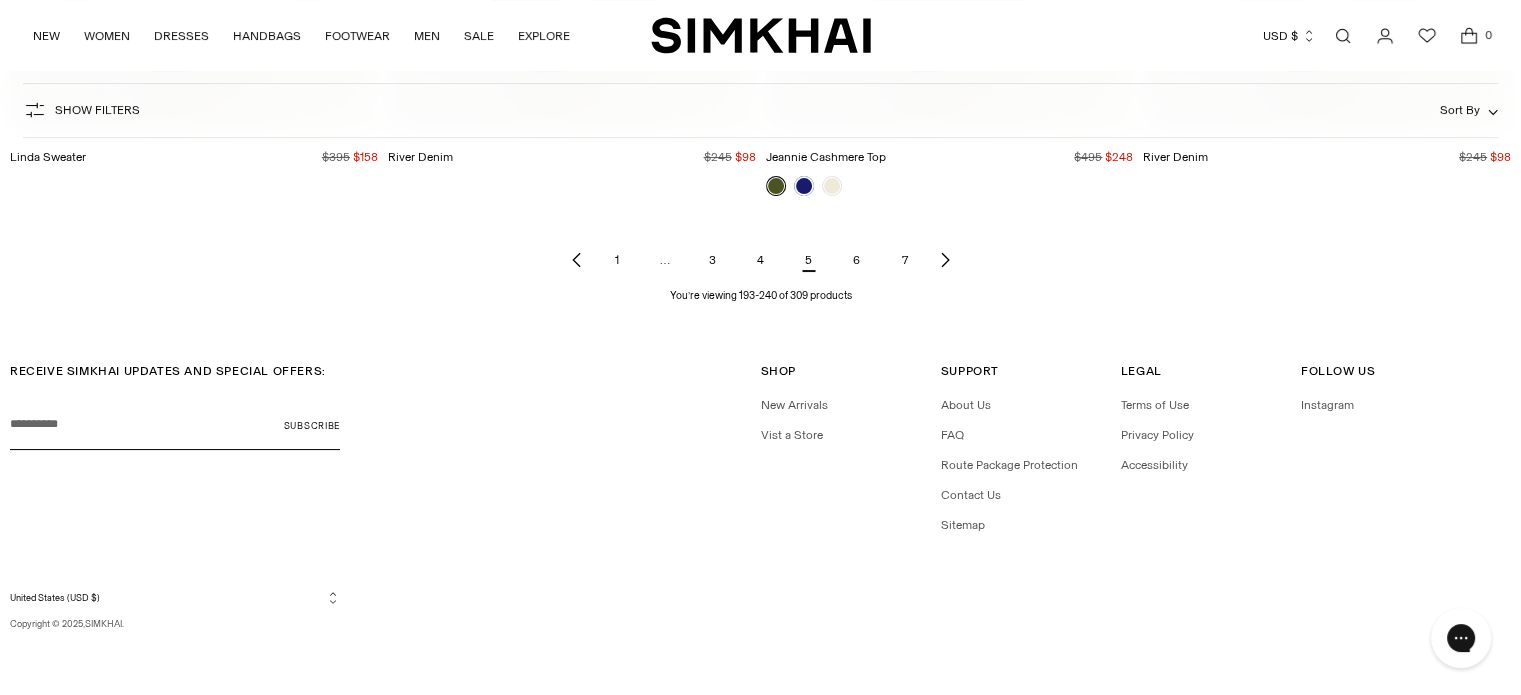click 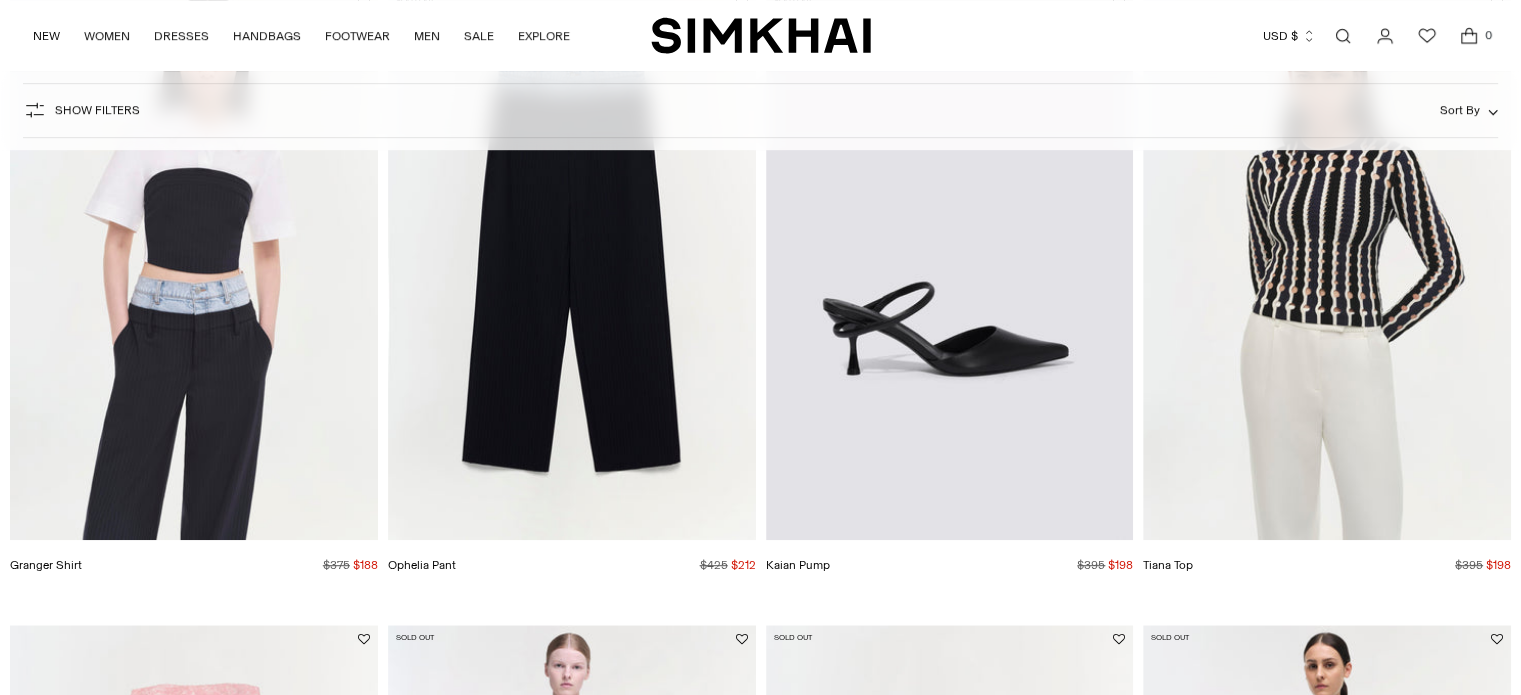 scroll, scrollTop: 947, scrollLeft: 0, axis: vertical 